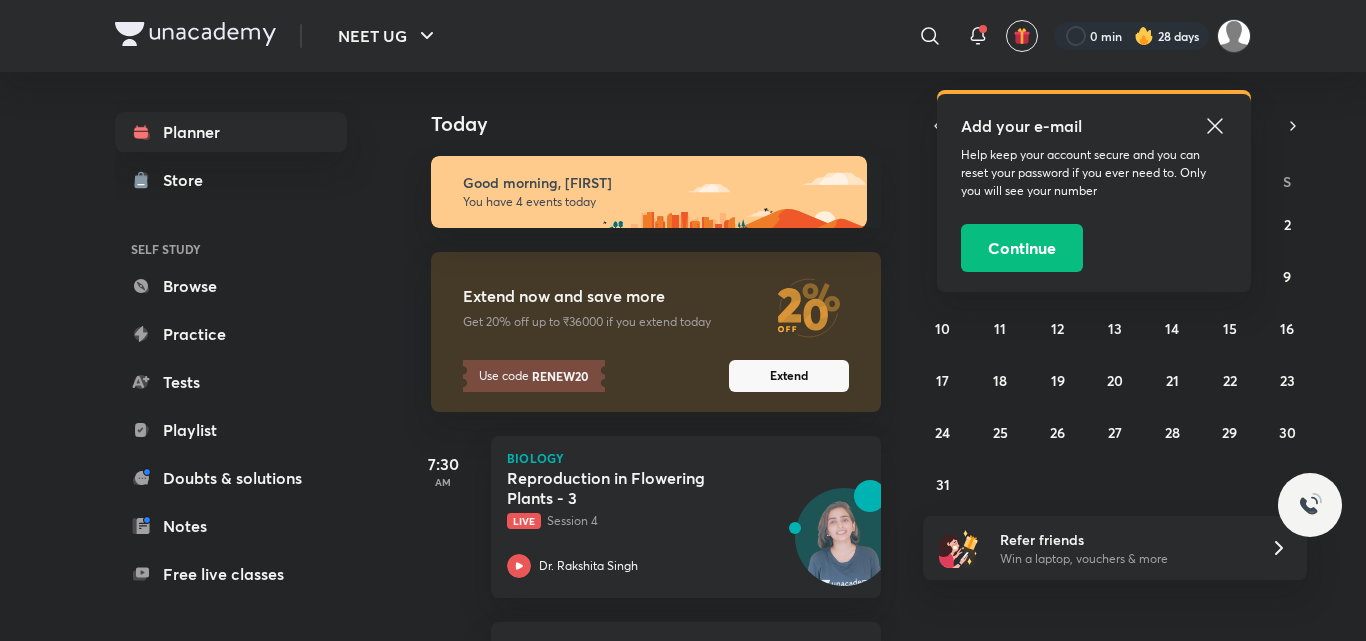 scroll, scrollTop: 0, scrollLeft: 0, axis: both 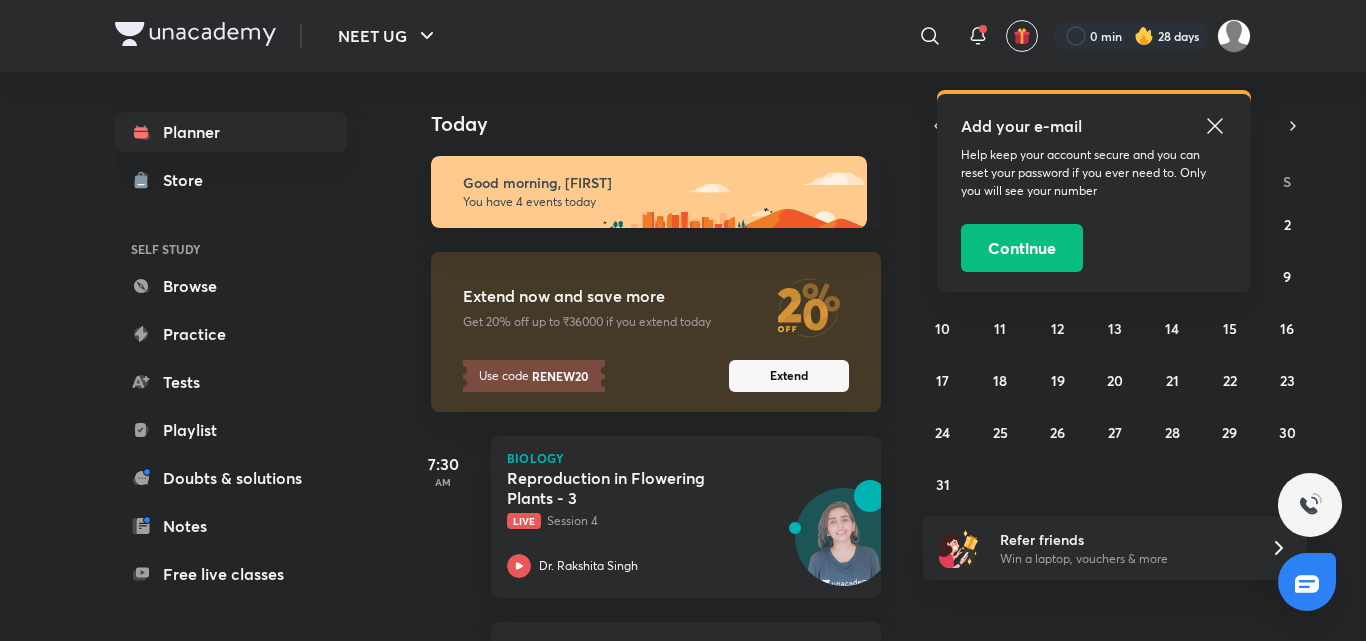 click 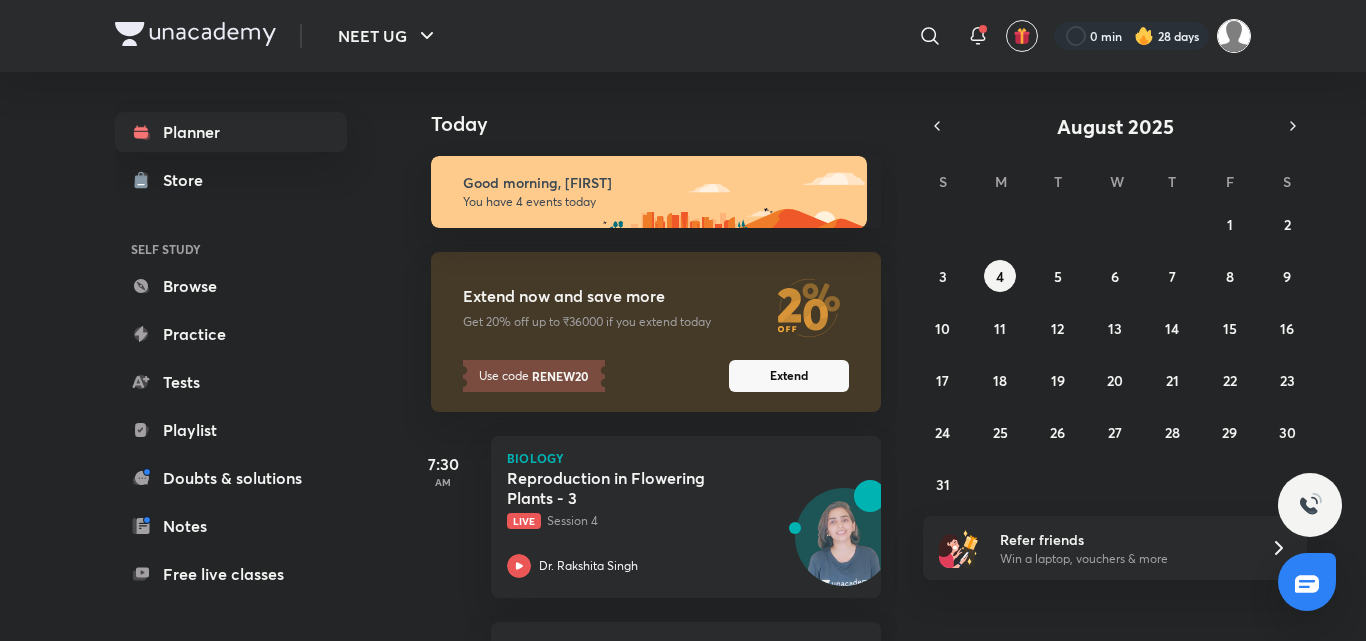 click at bounding box center (1234, 36) 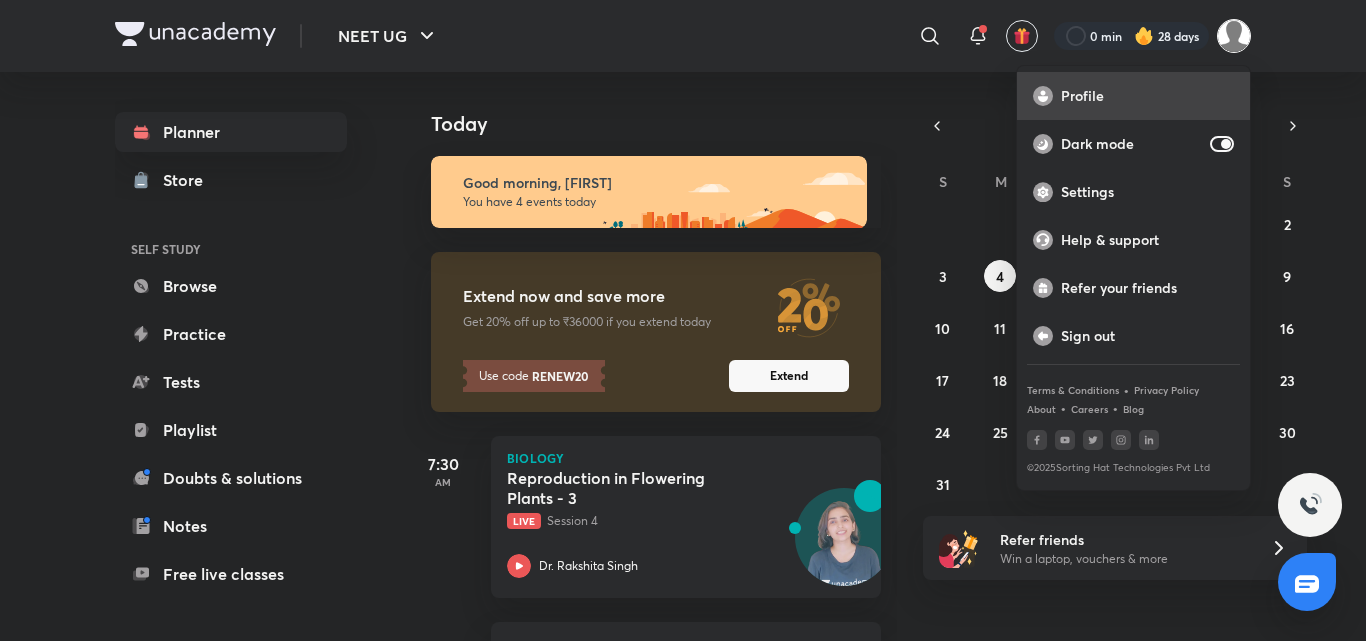 click on "Profile" at bounding box center [1147, 96] 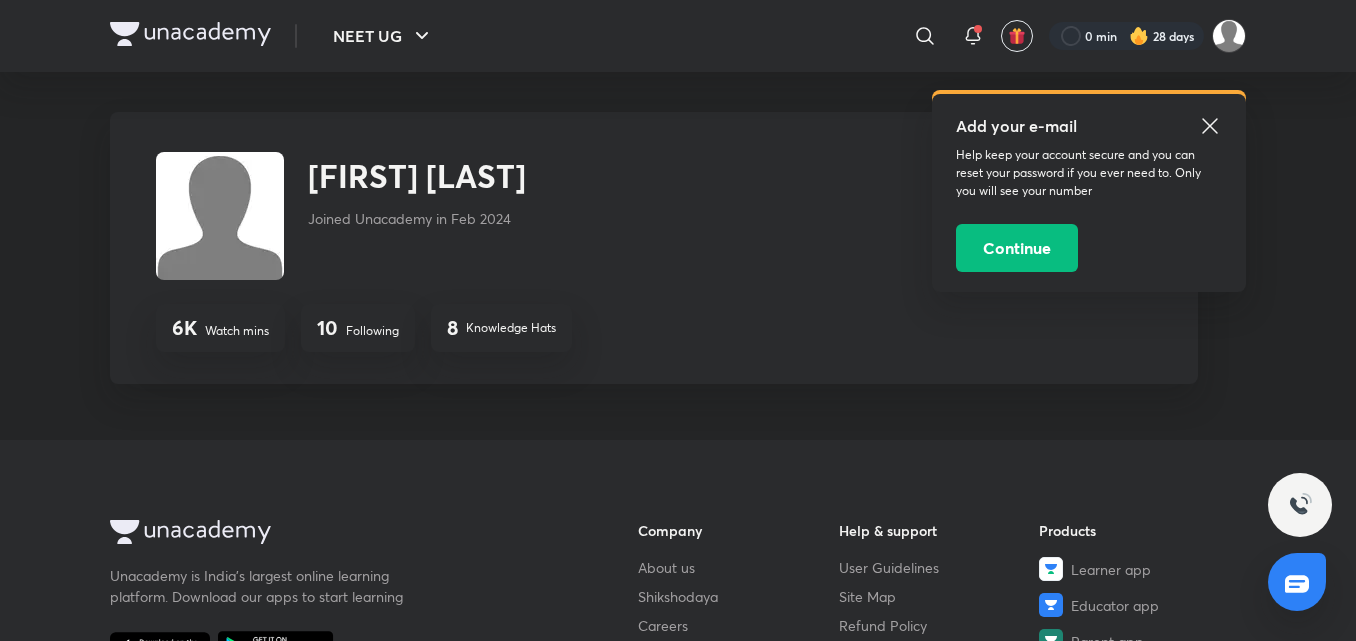 click on "Following" at bounding box center (372, 331) 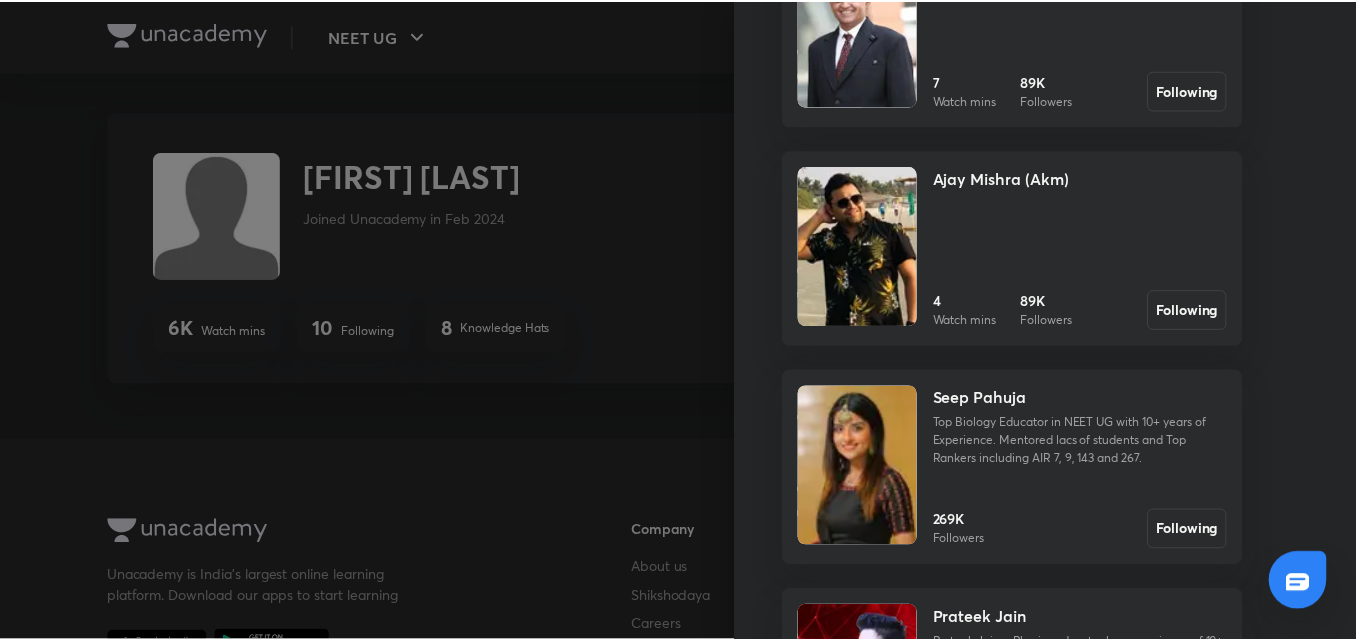 scroll, scrollTop: 634, scrollLeft: 0, axis: vertical 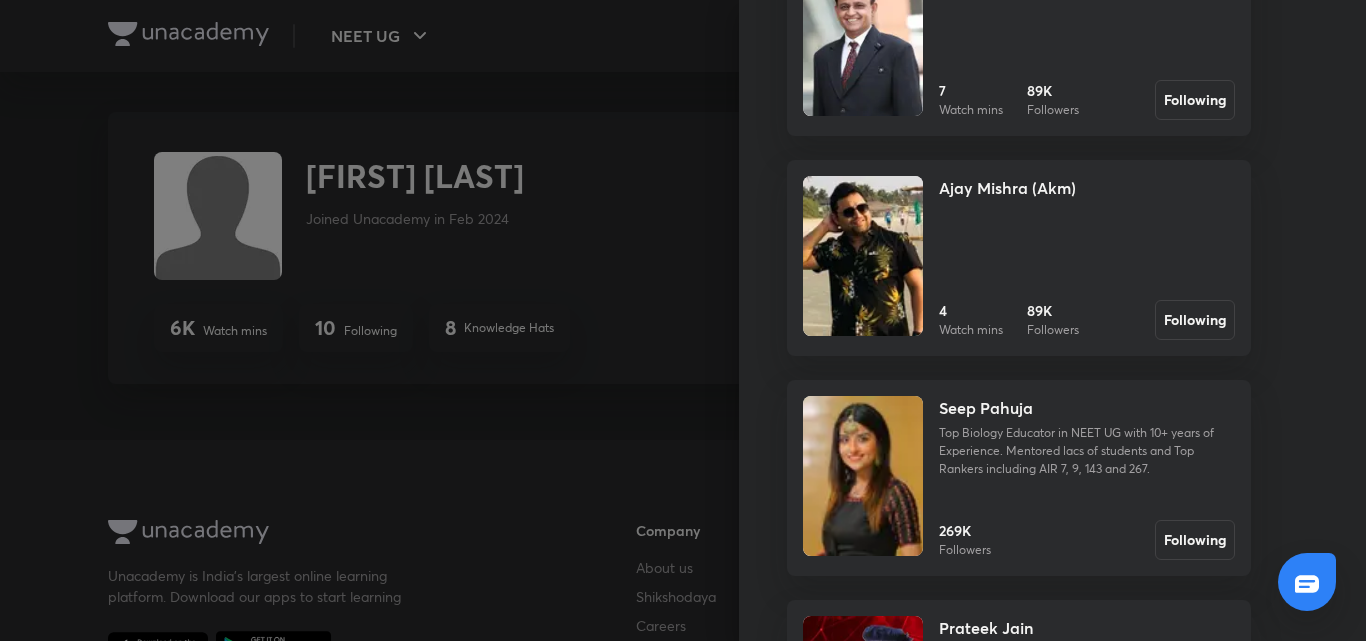 click on "Seep Pahuja Top Biology Educator in NEET UG with 10+ years of Experience. Mentored lacs of students and Top Rankers including AIR 7, 9, 143 and 267. 269K Followers Following" at bounding box center (1087, 478) 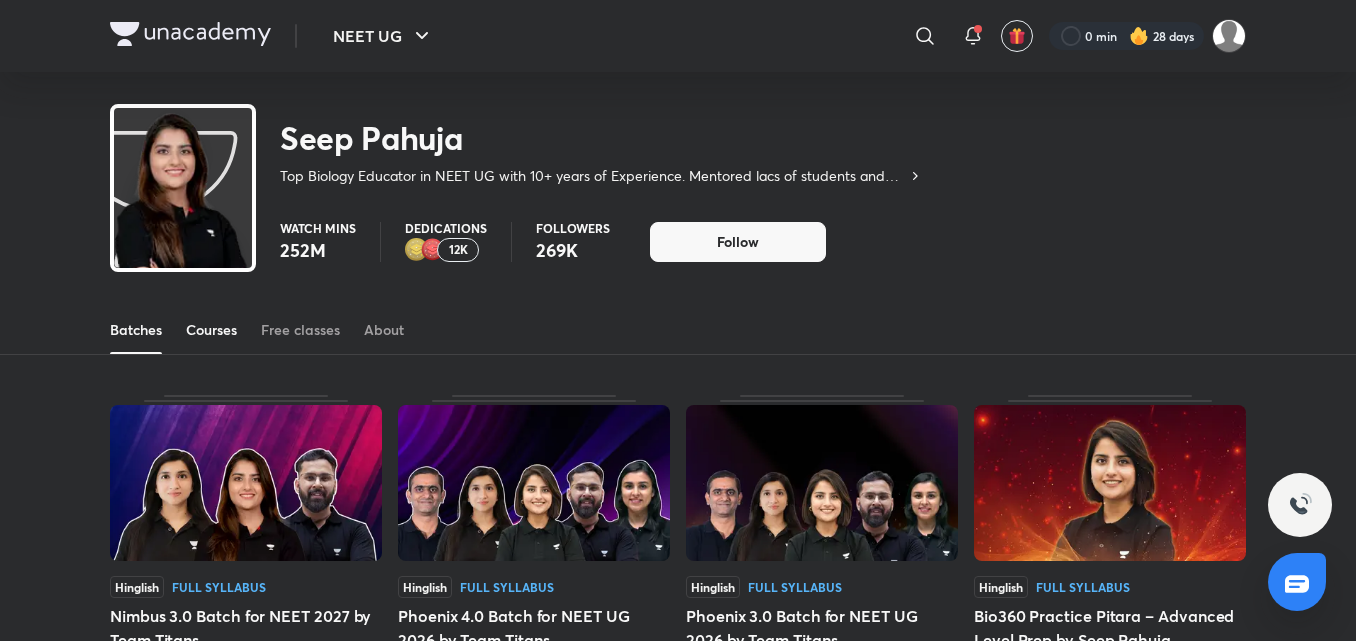 click on "Courses" at bounding box center [211, 330] 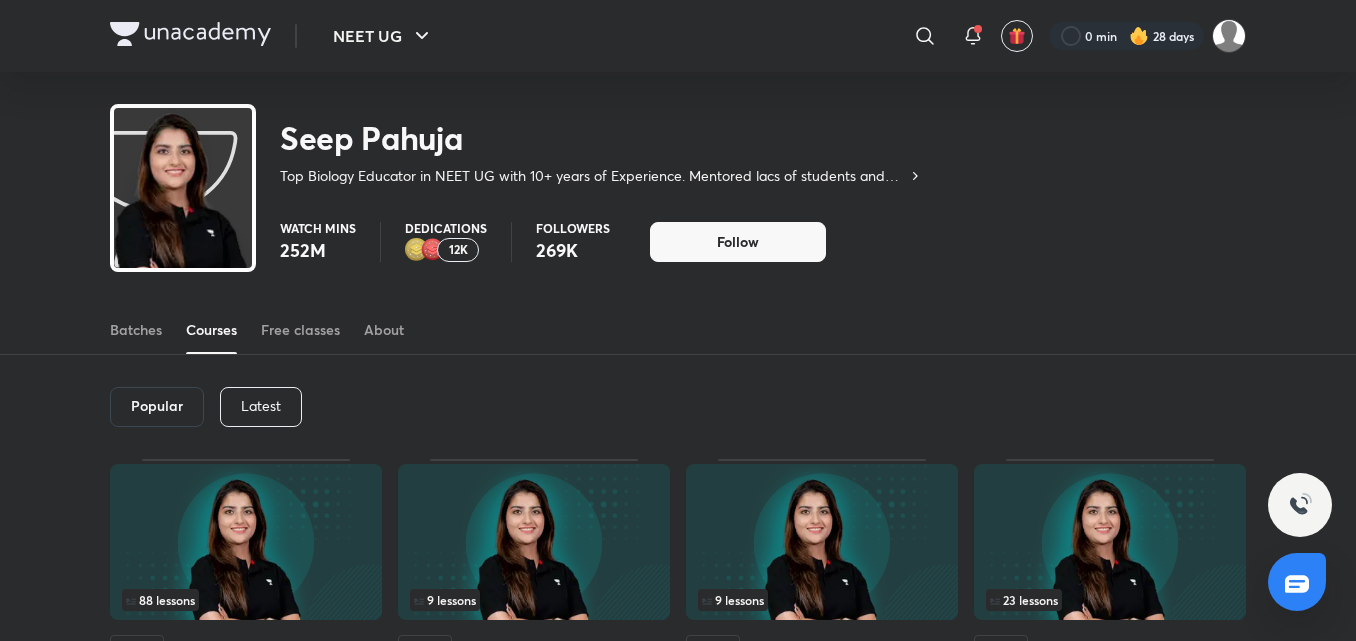 click on "Latest" at bounding box center [261, 406] 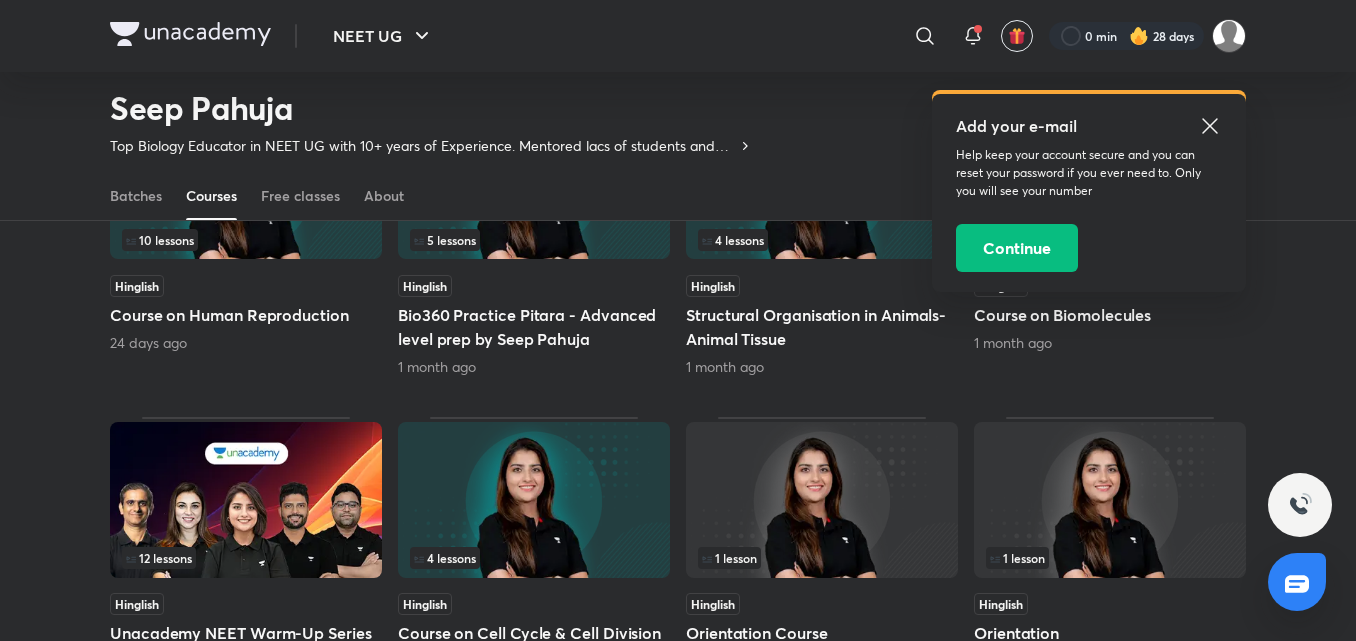 scroll, scrollTop: 743, scrollLeft: 0, axis: vertical 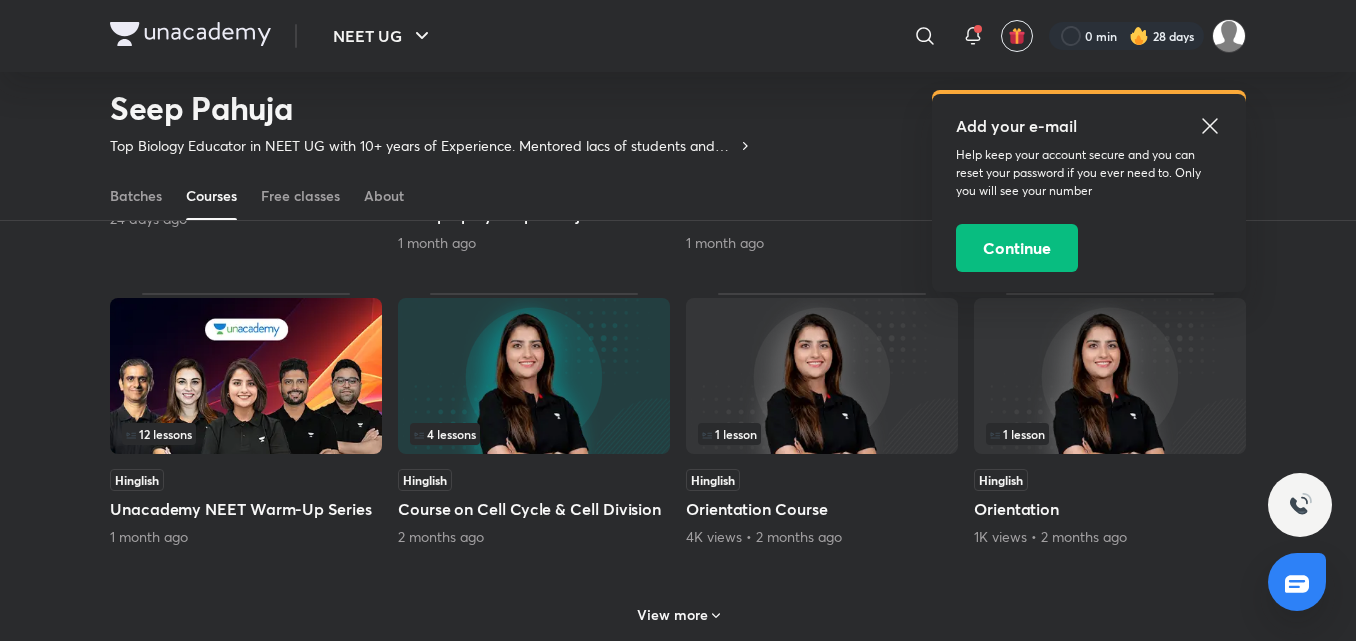 click on "Add your e-mail Help keep your account secure and you can reset your password if you ever need to. Only you will see your number Continue" at bounding box center (1089, 193) 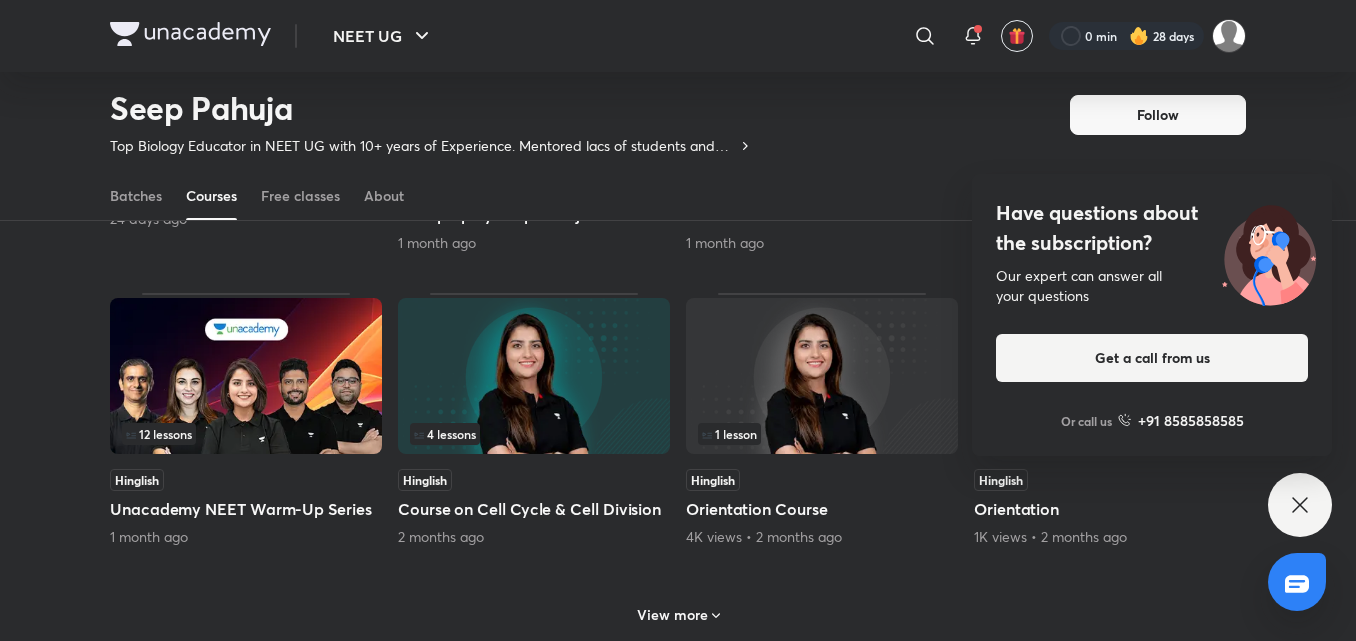 click on "View more" at bounding box center [678, 615] 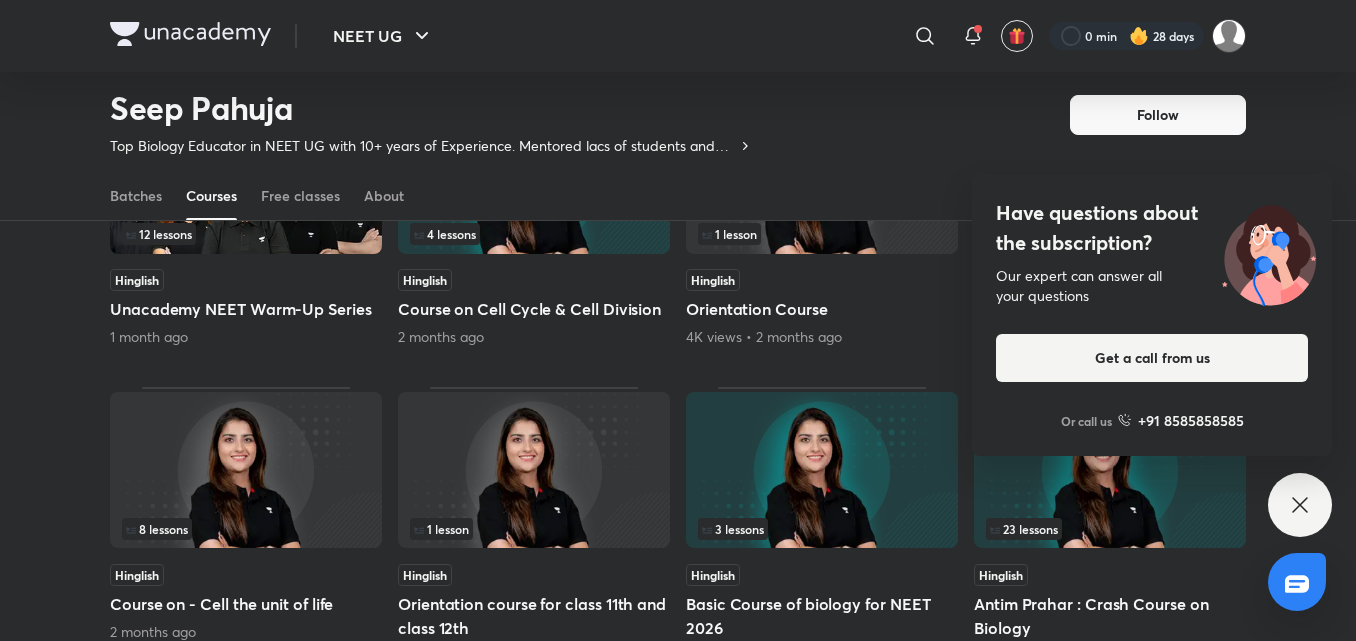 scroll, scrollTop: 960, scrollLeft: 0, axis: vertical 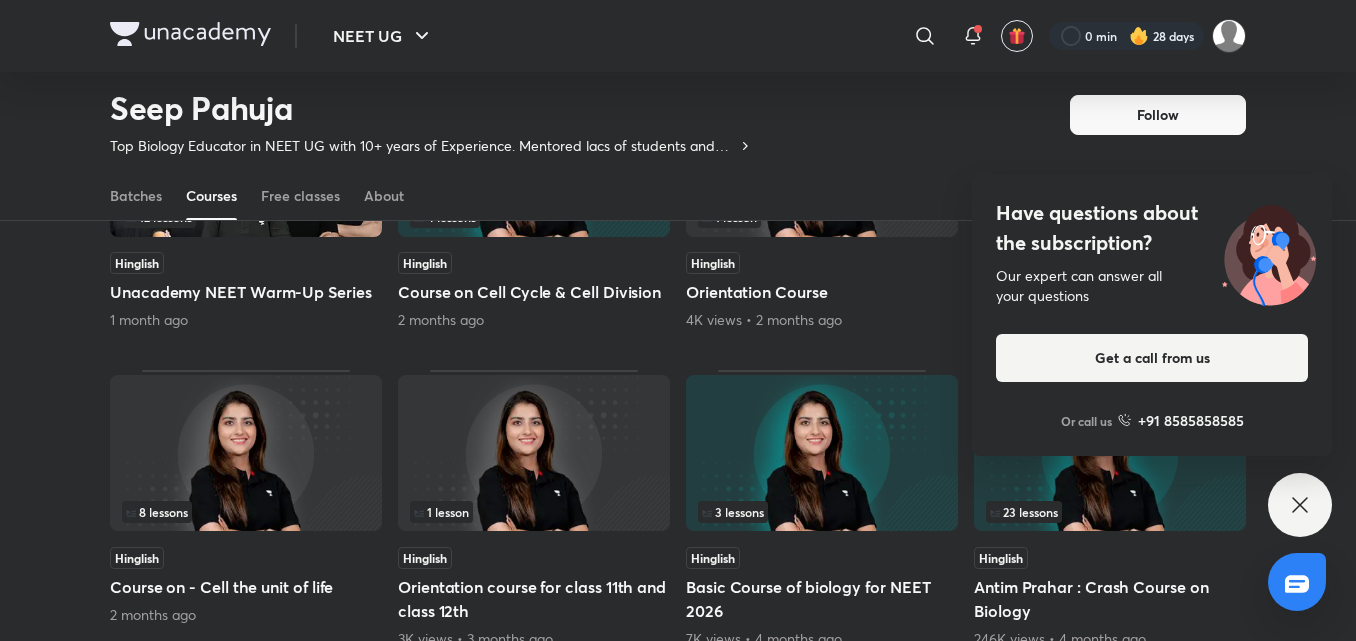 click at bounding box center [246, 453] 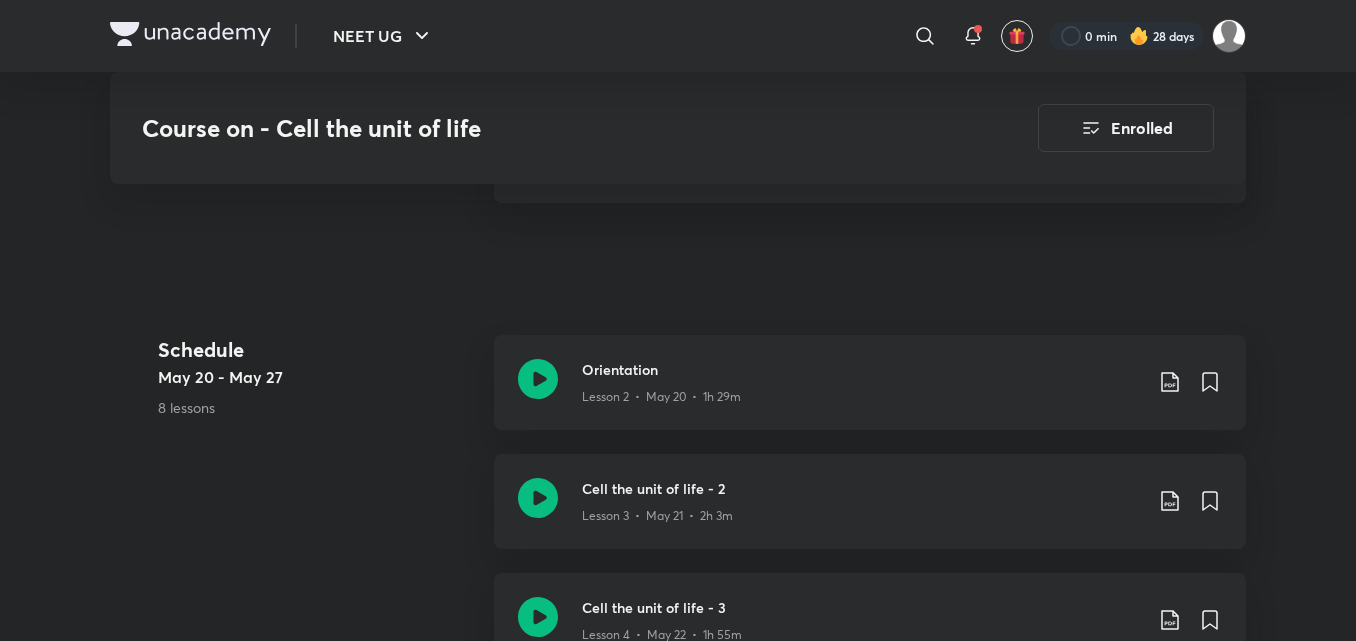 scroll, scrollTop: 1050, scrollLeft: 0, axis: vertical 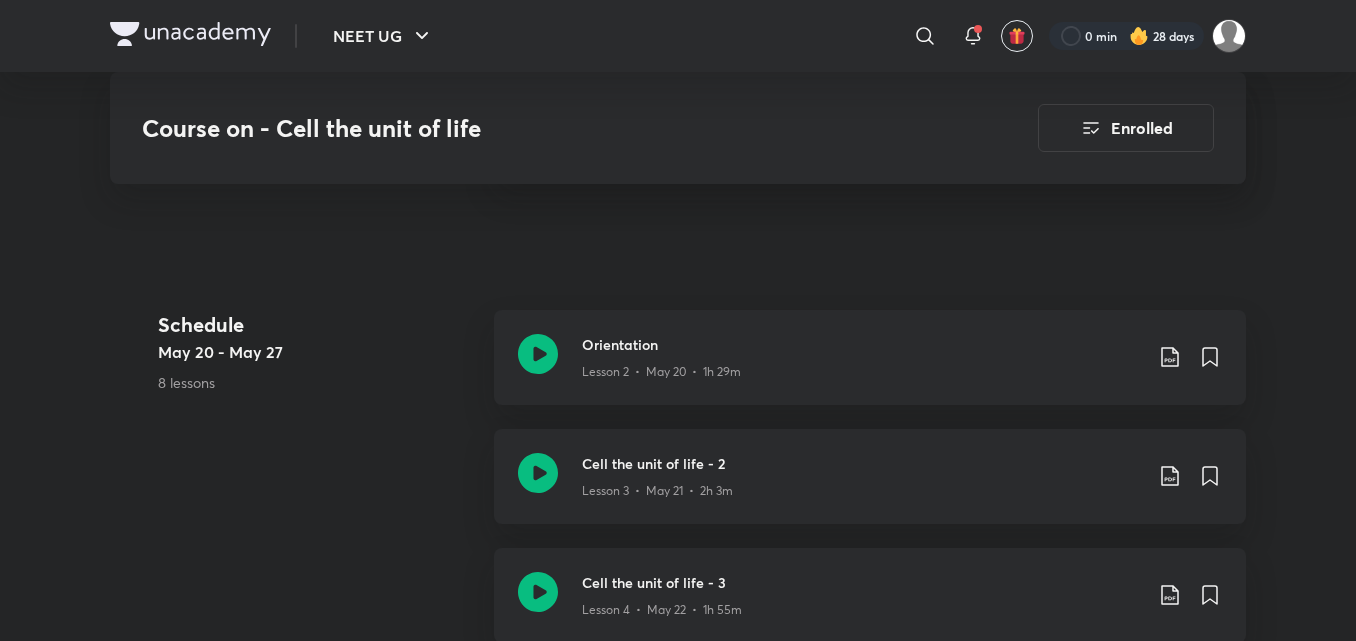 click on "Cell the unit of life - 2" at bounding box center [862, 109] 